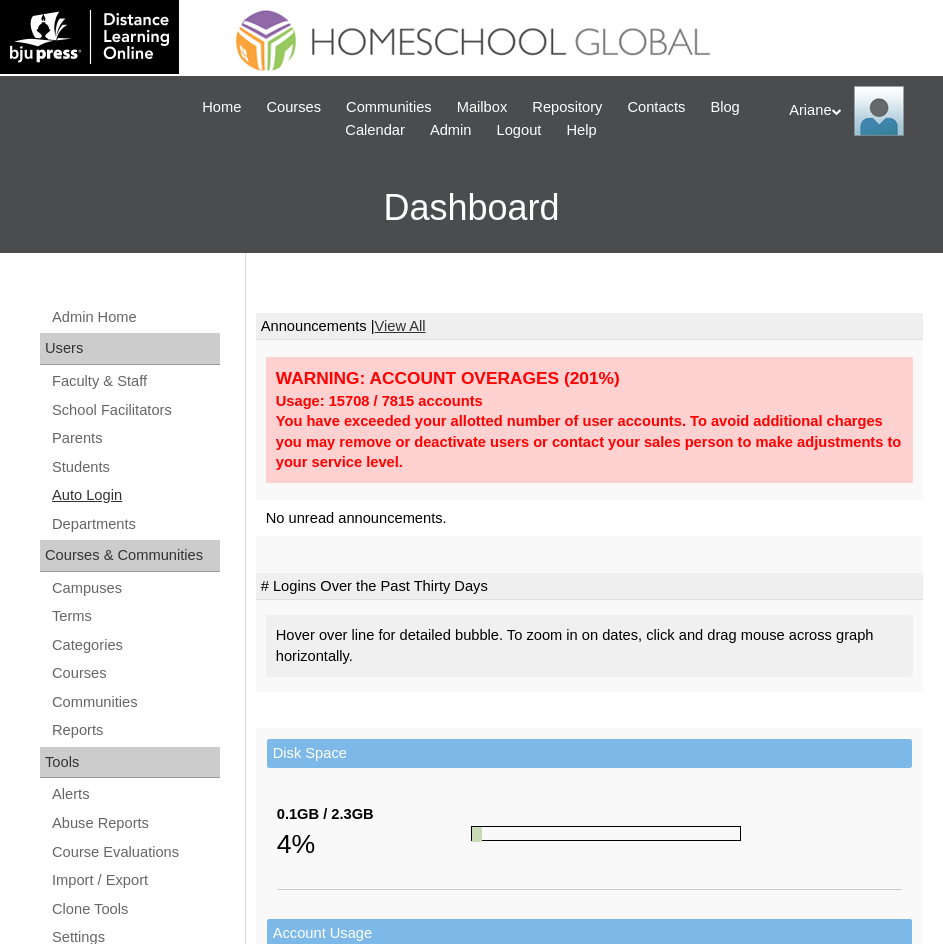 scroll, scrollTop: 0, scrollLeft: 0, axis: both 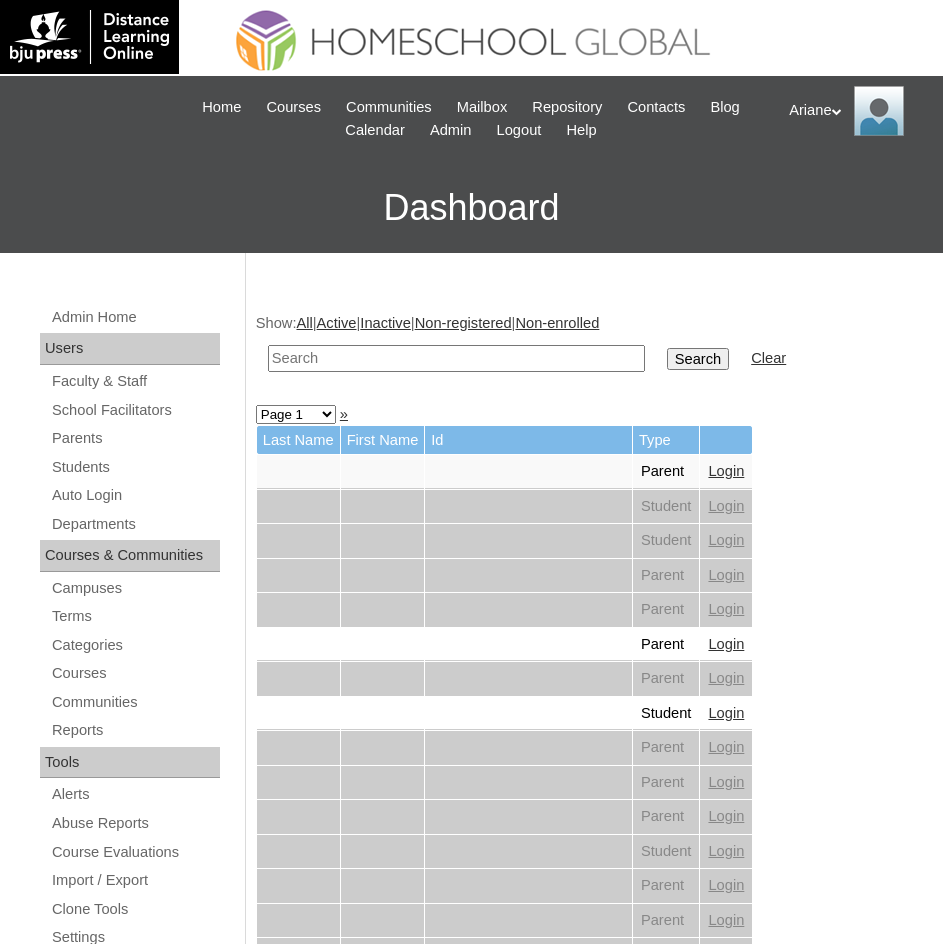 paste on "MHP0110-TECHPH2025" 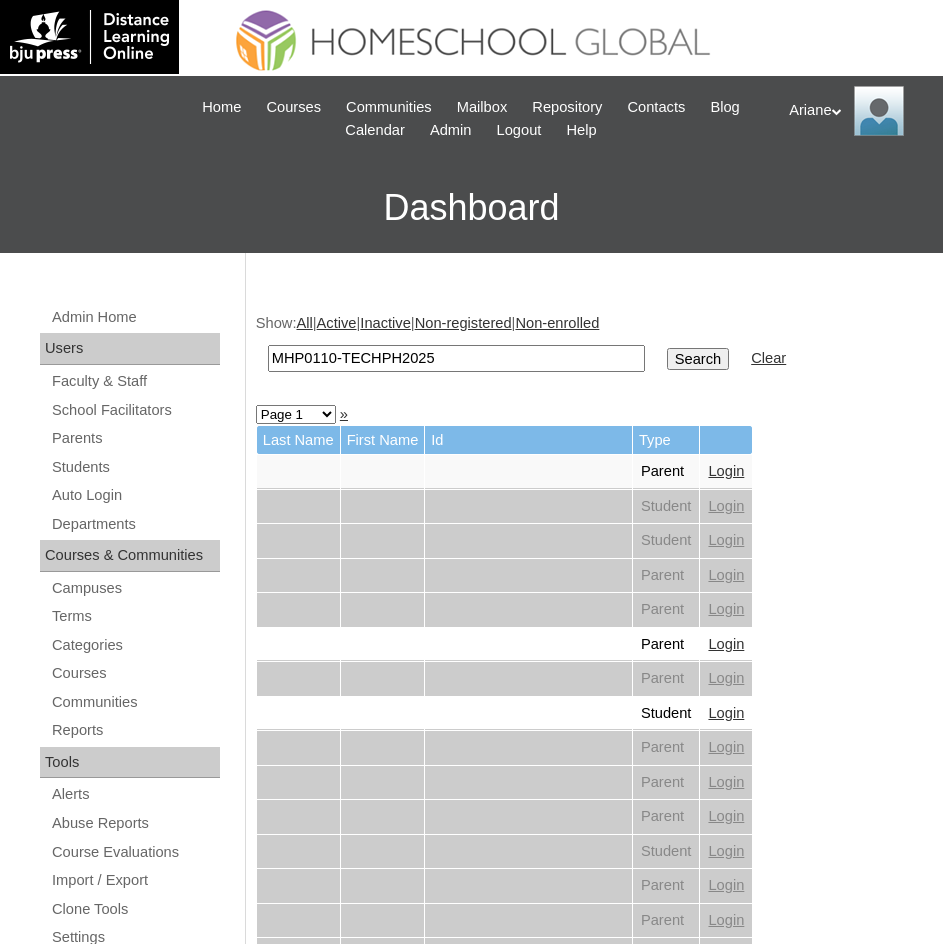 type on "MHP0110-TECHPH2025" 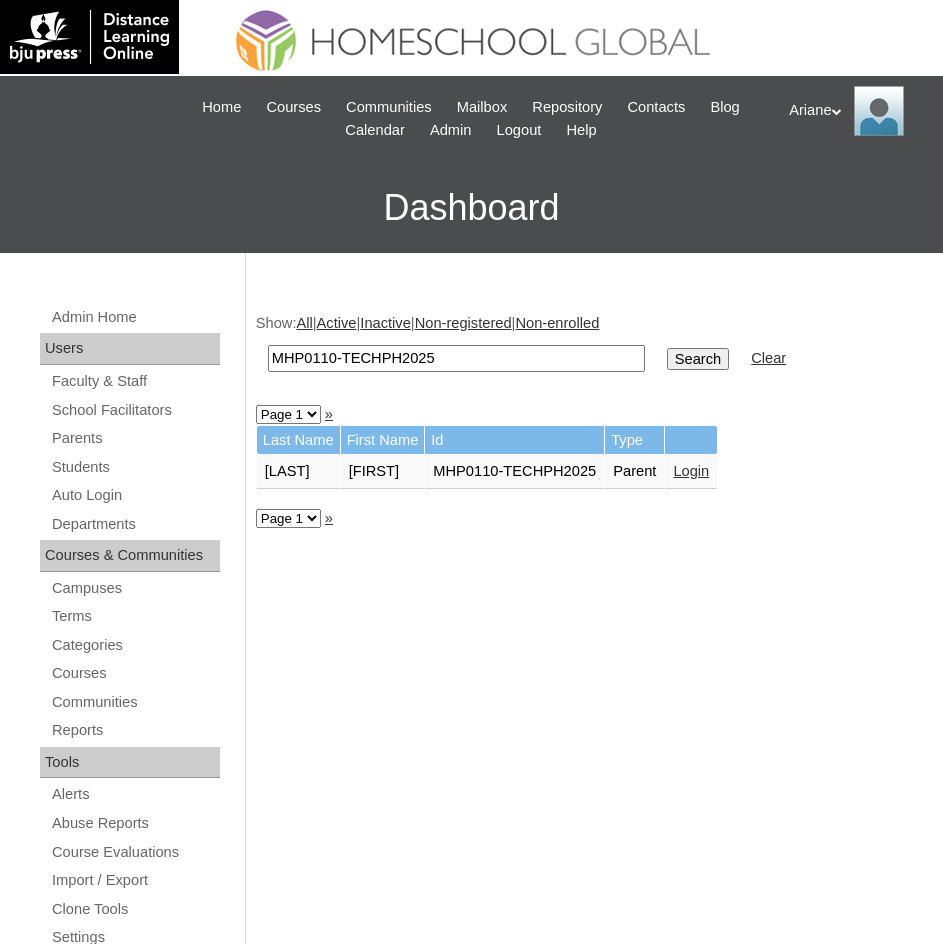 scroll, scrollTop: 0, scrollLeft: 0, axis: both 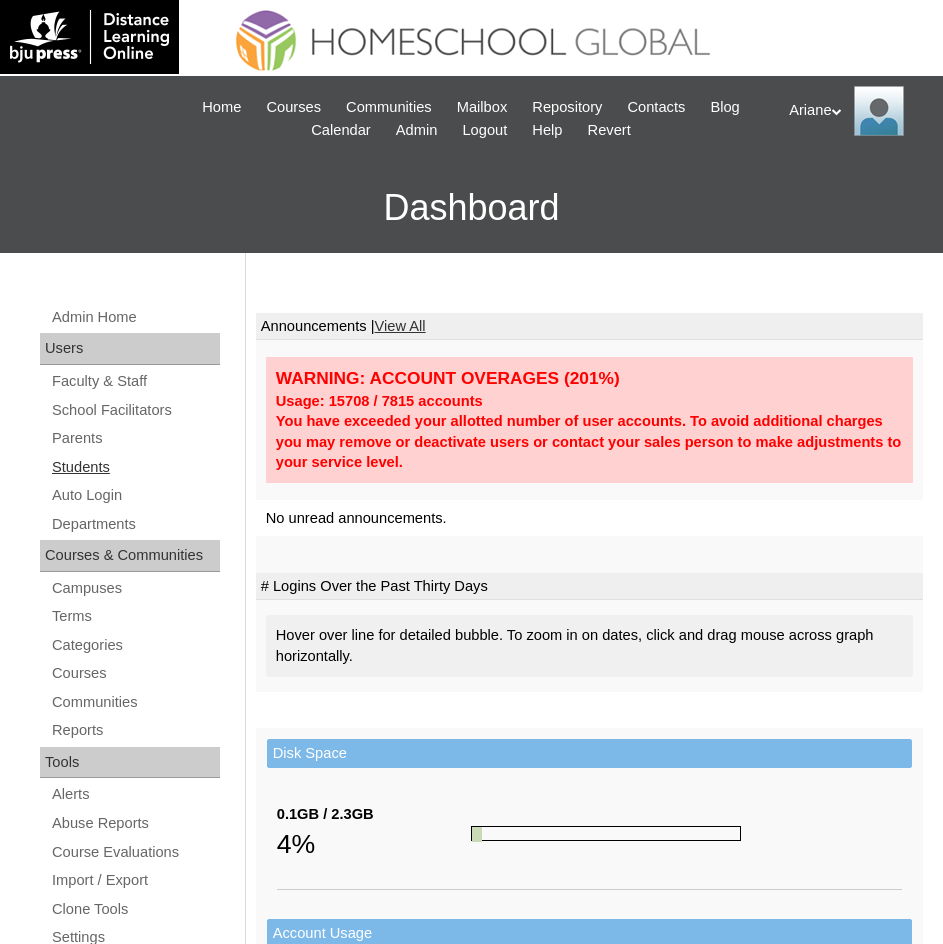 click on "Students" at bounding box center [135, 467] 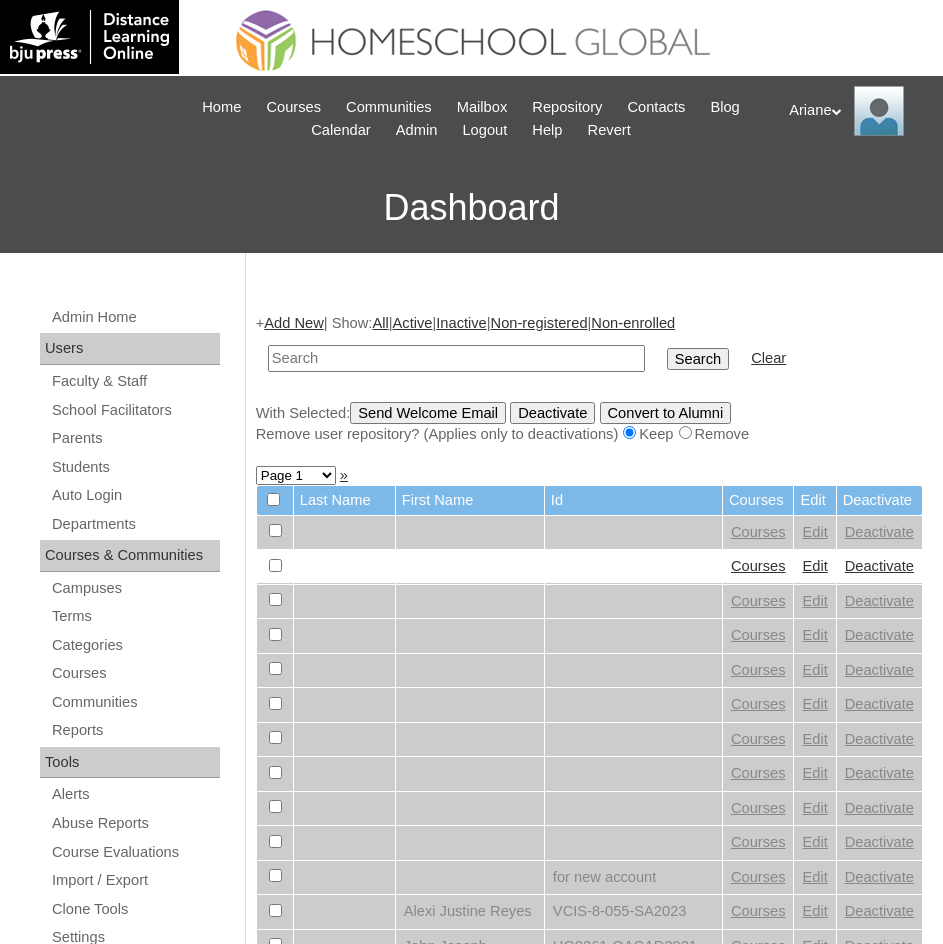 scroll, scrollTop: 0, scrollLeft: 0, axis: both 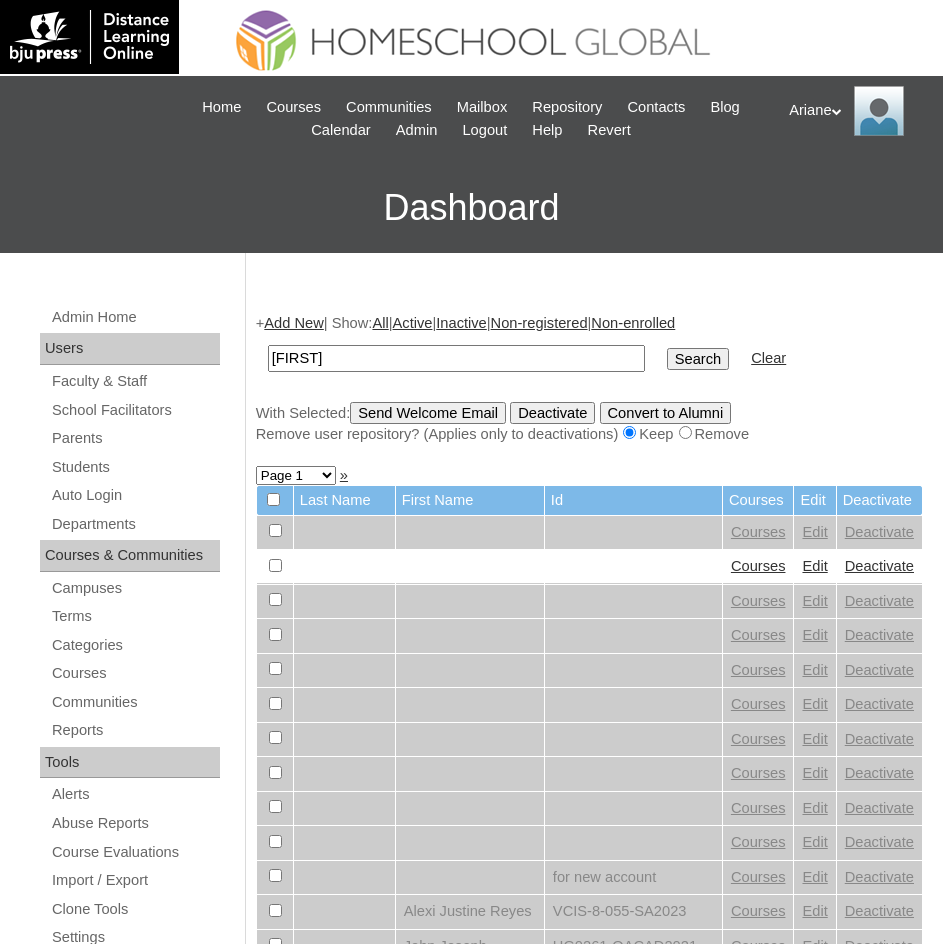 type on "[FIRST] [LAST]" 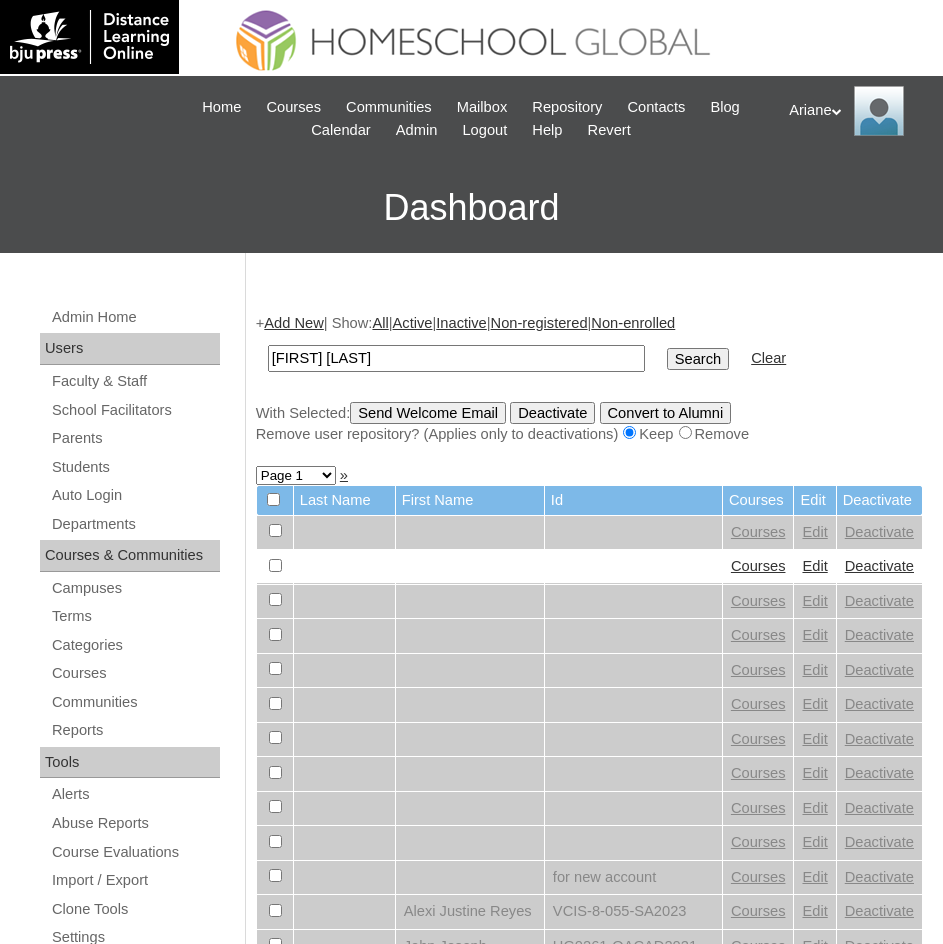 click on "Search" at bounding box center (698, 359) 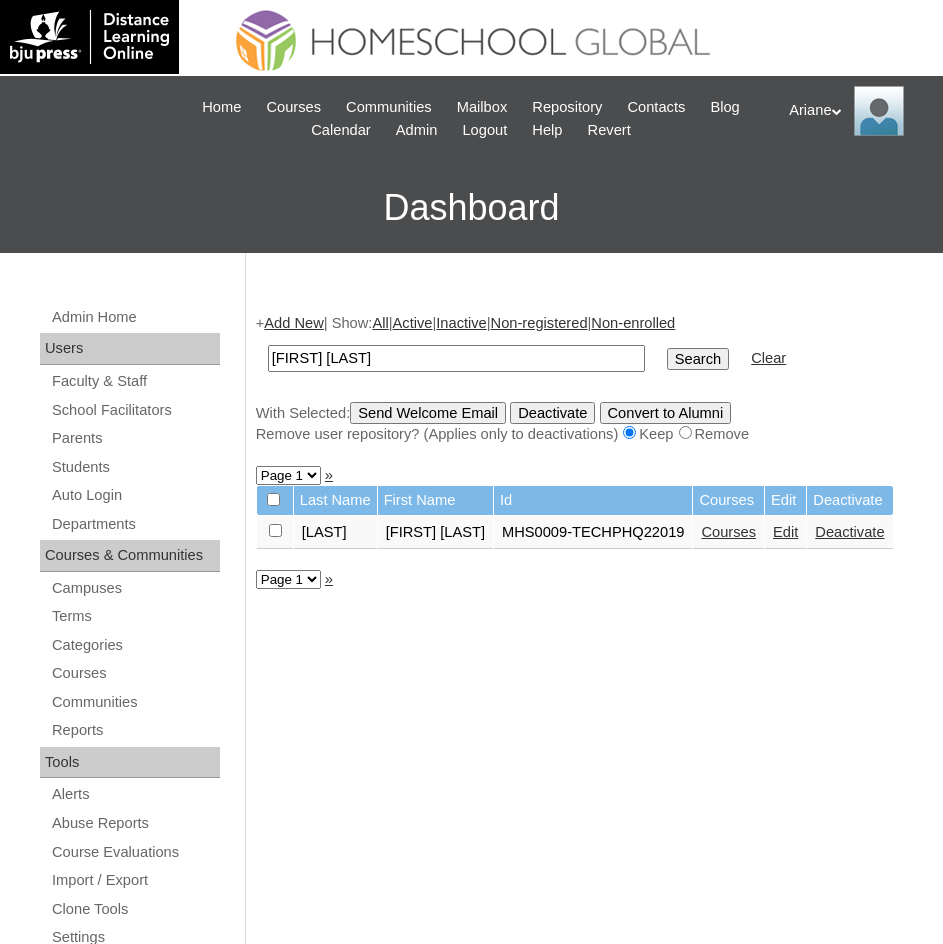 scroll, scrollTop: 0, scrollLeft: 0, axis: both 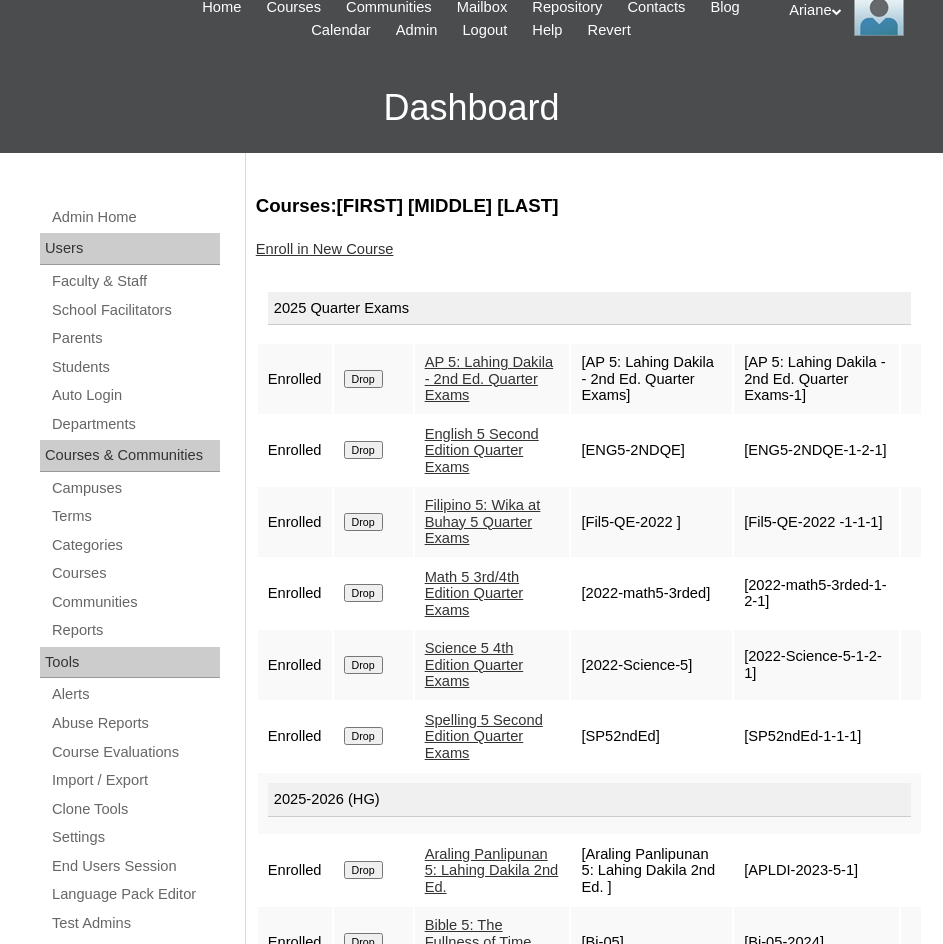 click on "Spelling 5 Second Edition Quarter Exams" at bounding box center (484, 736) 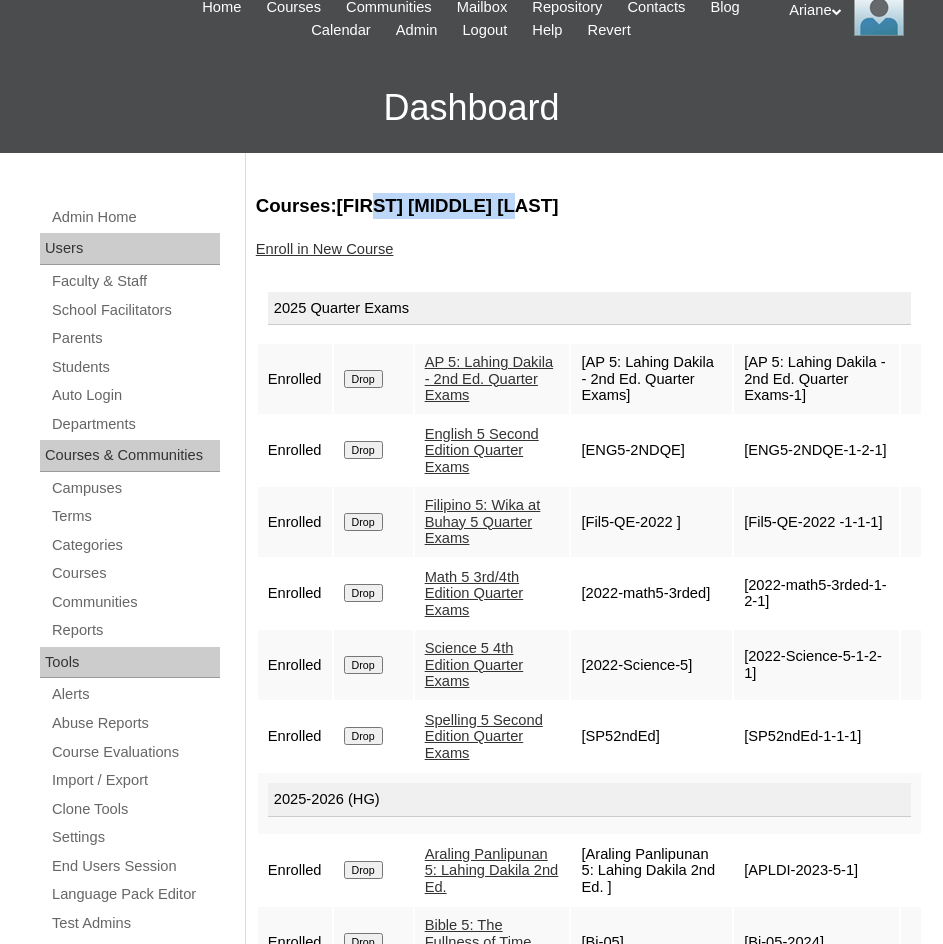 drag, startPoint x: 381, startPoint y: 206, endPoint x: 484, endPoint y: 204, distance: 103.01942 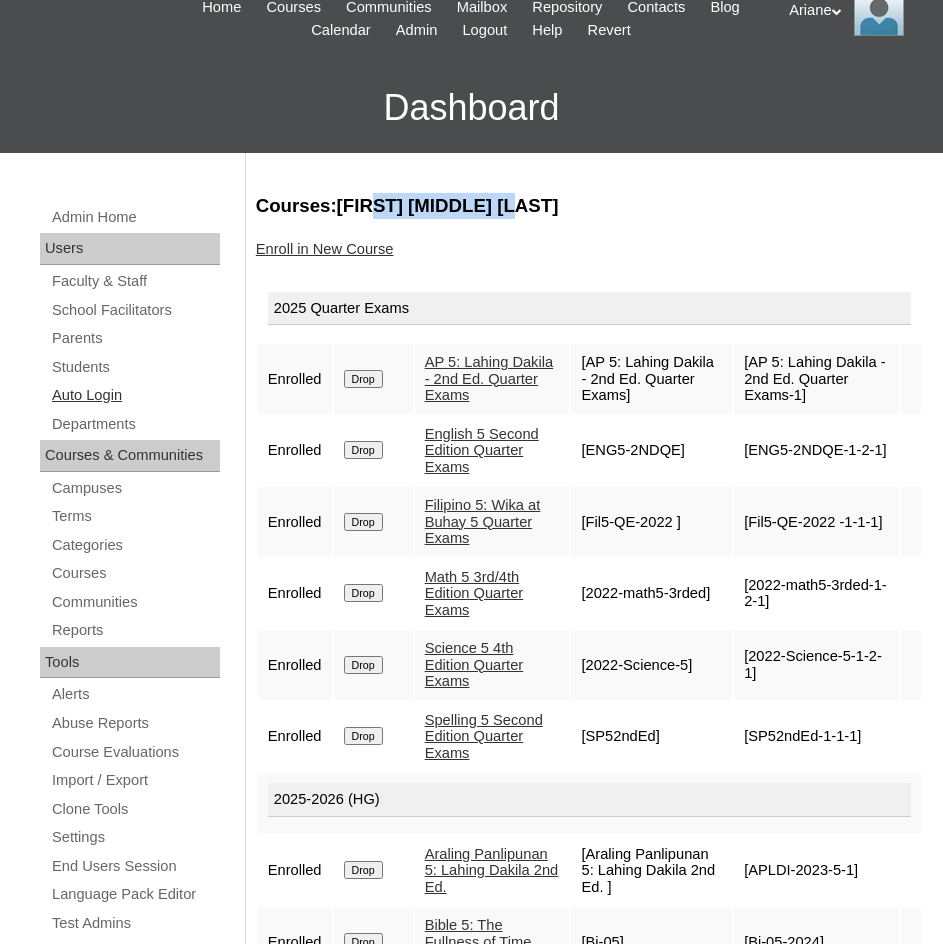 click on "Auto Login" at bounding box center (135, 395) 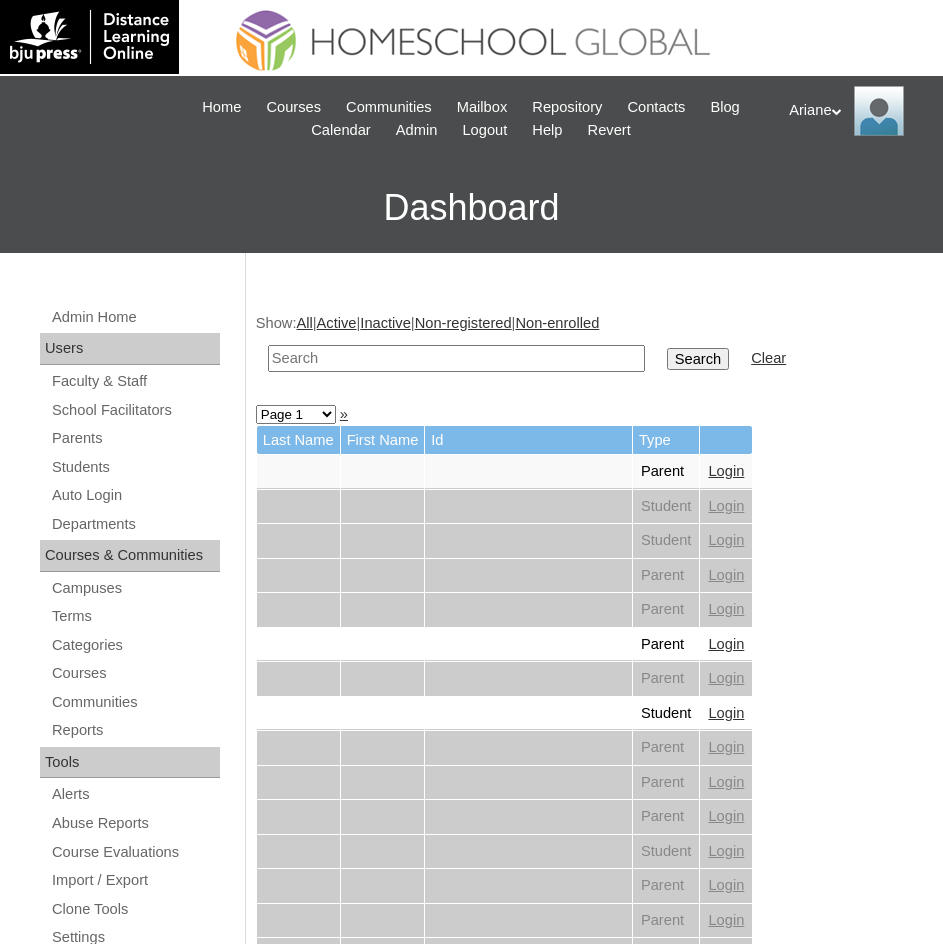 scroll, scrollTop: 0, scrollLeft: 0, axis: both 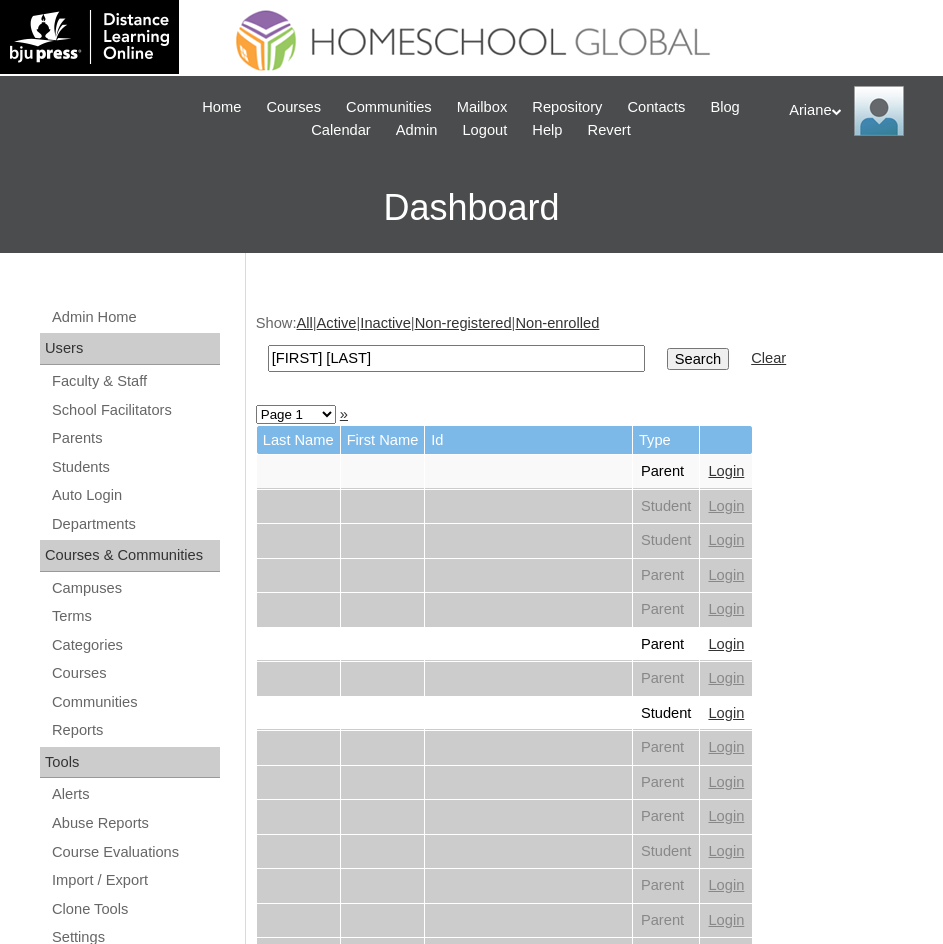 type on "[FIRST] [LAST]" 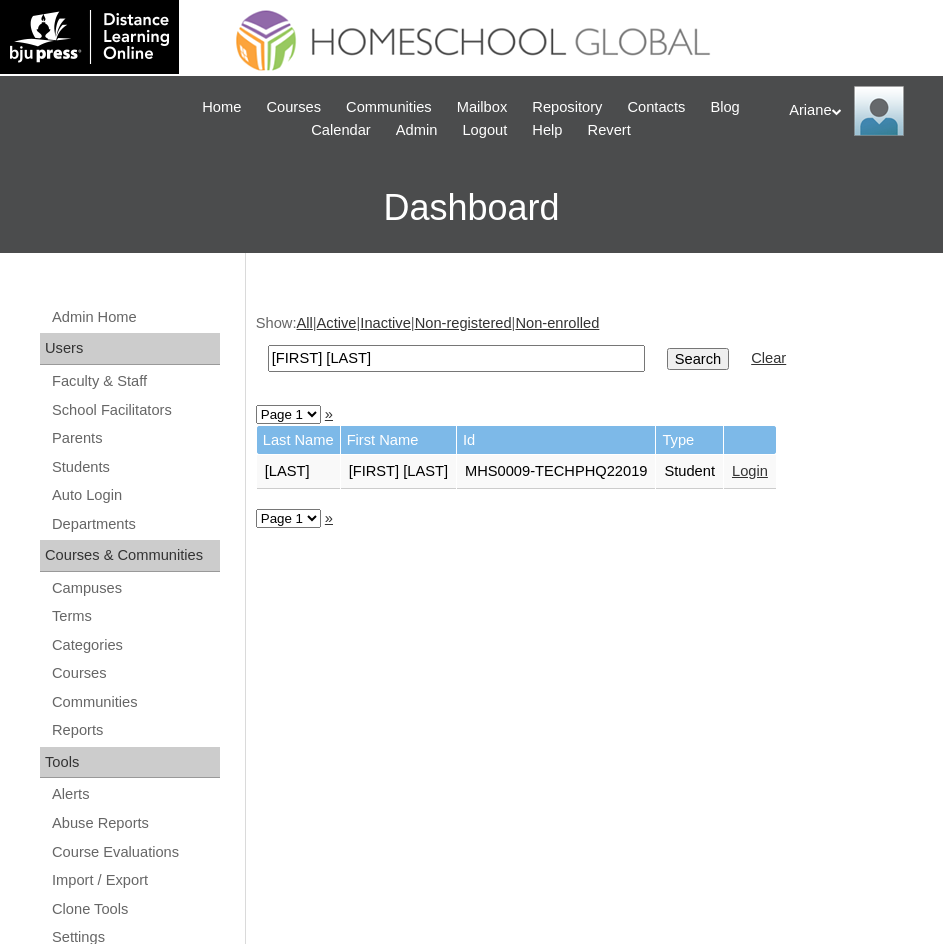 scroll, scrollTop: 0, scrollLeft: 0, axis: both 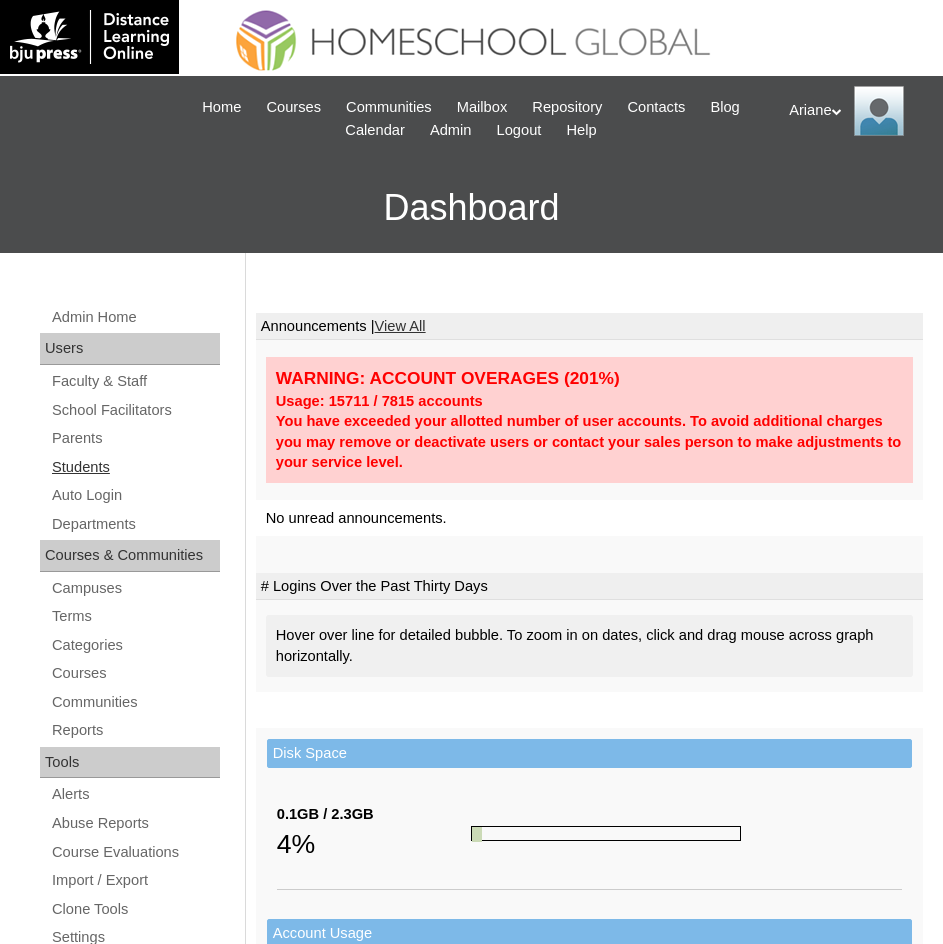 click on "Students" at bounding box center (135, 467) 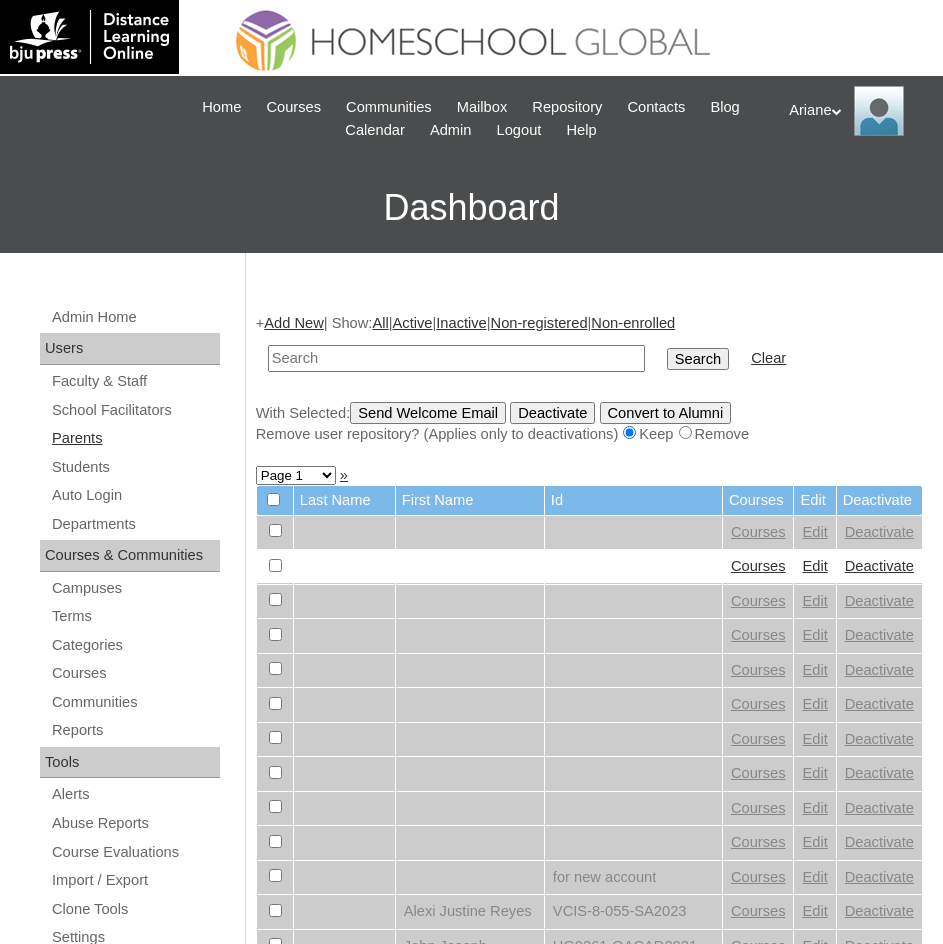 scroll, scrollTop: 0, scrollLeft: 0, axis: both 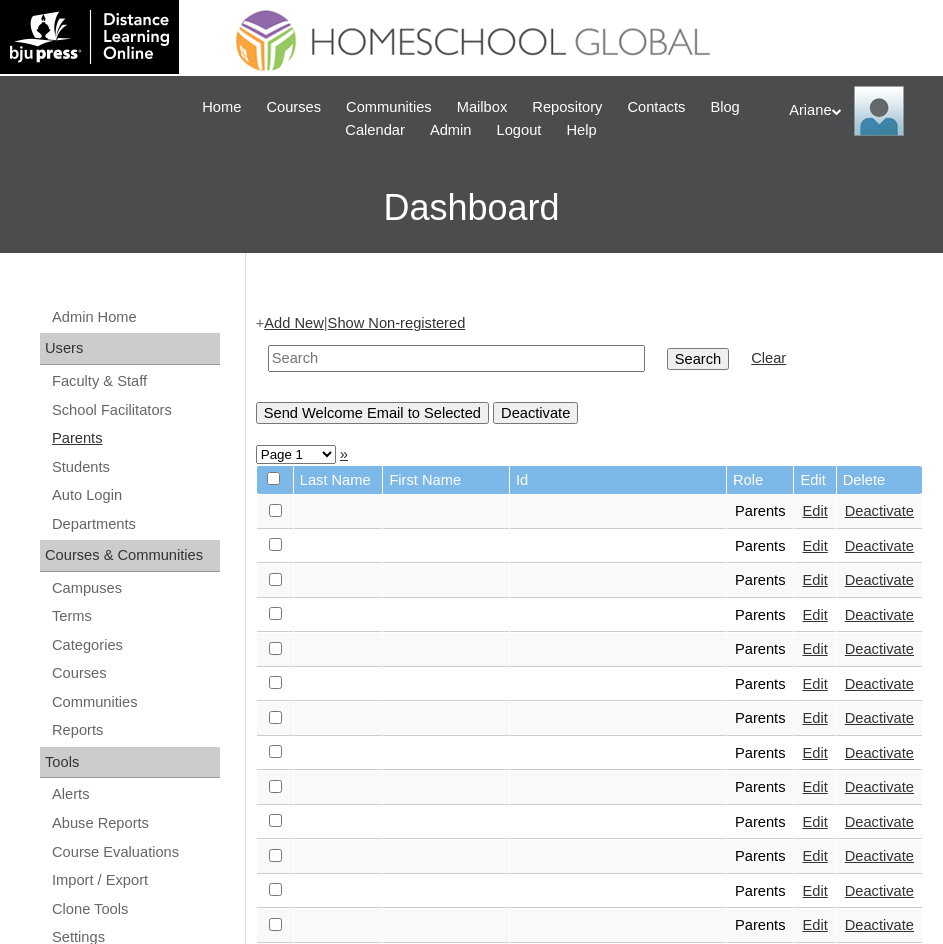 click on "Parents" at bounding box center (135, 438) 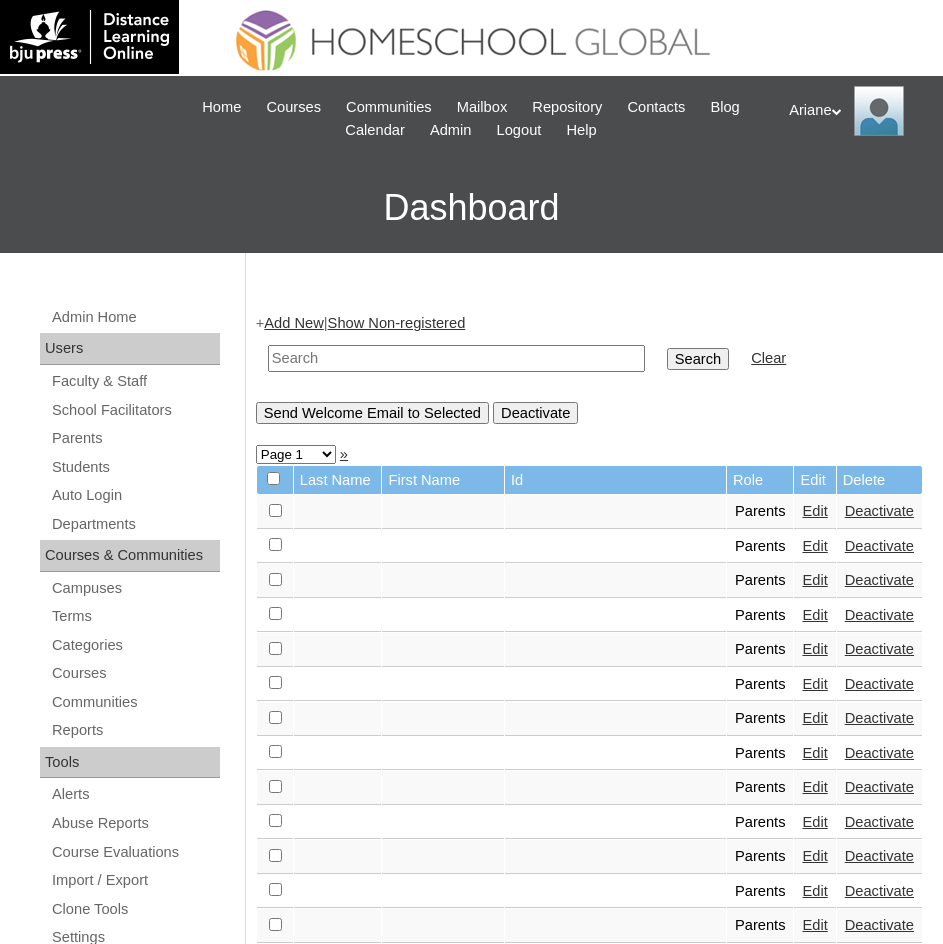 scroll, scrollTop: 0, scrollLeft: 0, axis: both 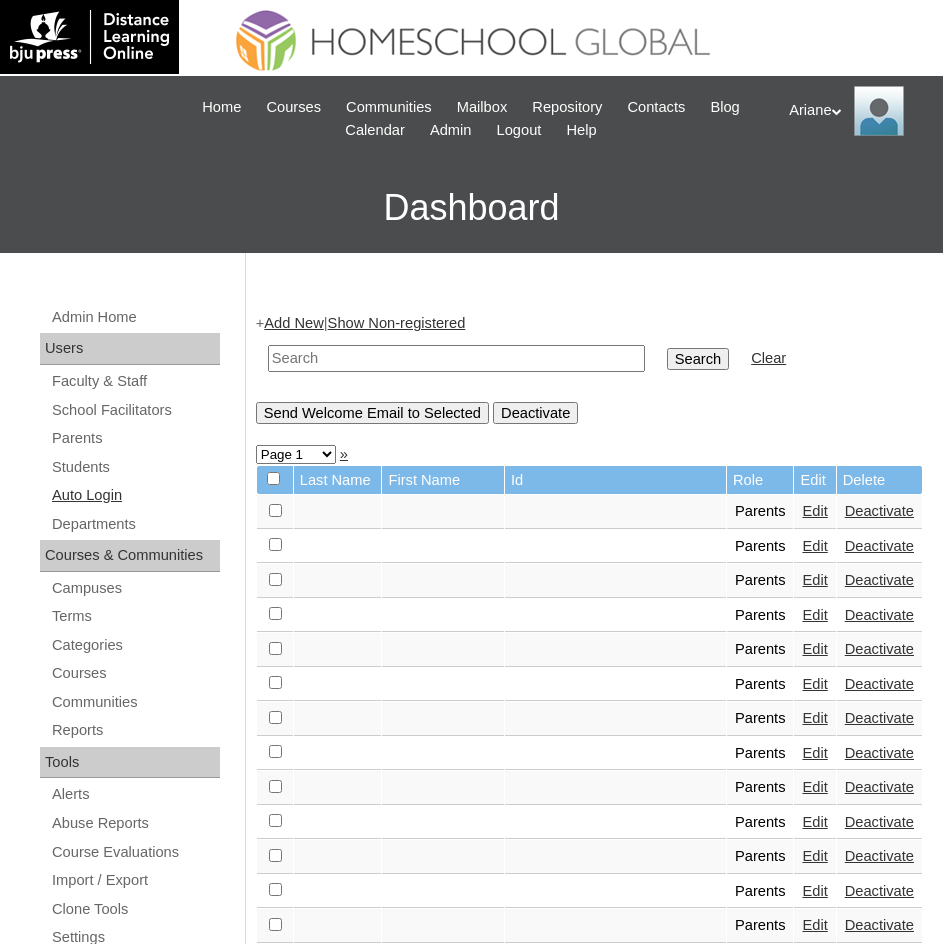 click on "Auto Login" at bounding box center (135, 495) 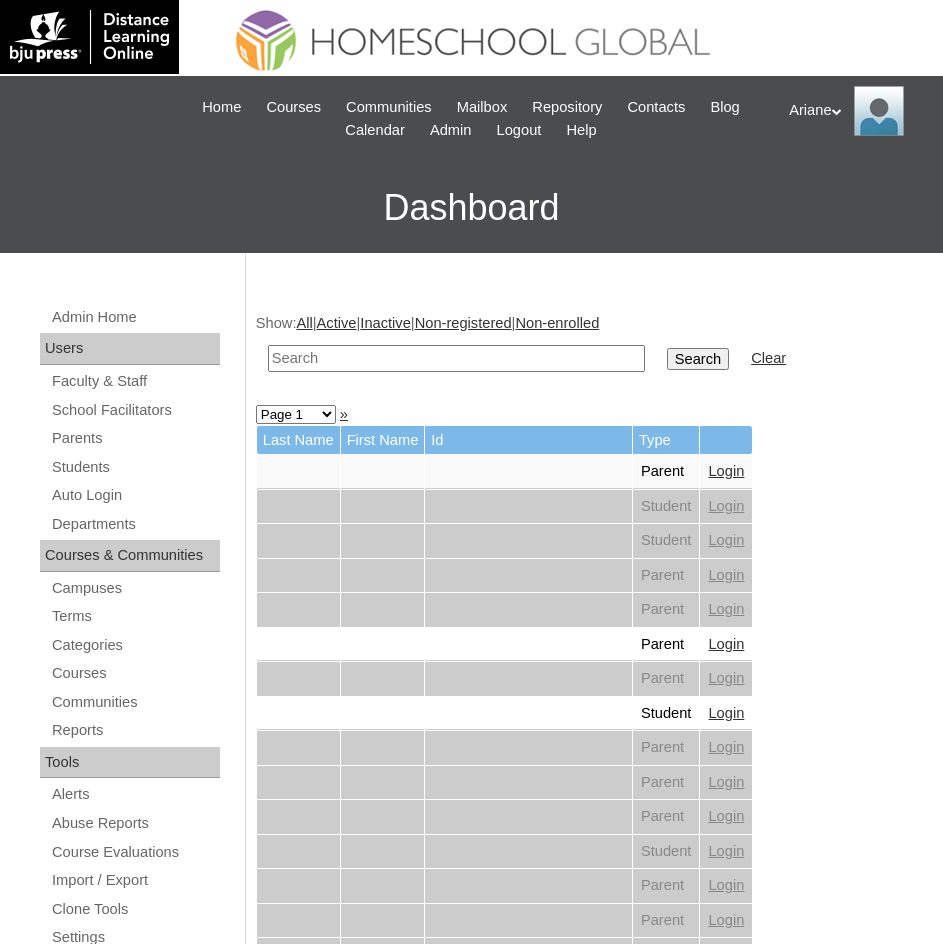 scroll, scrollTop: 0, scrollLeft: 0, axis: both 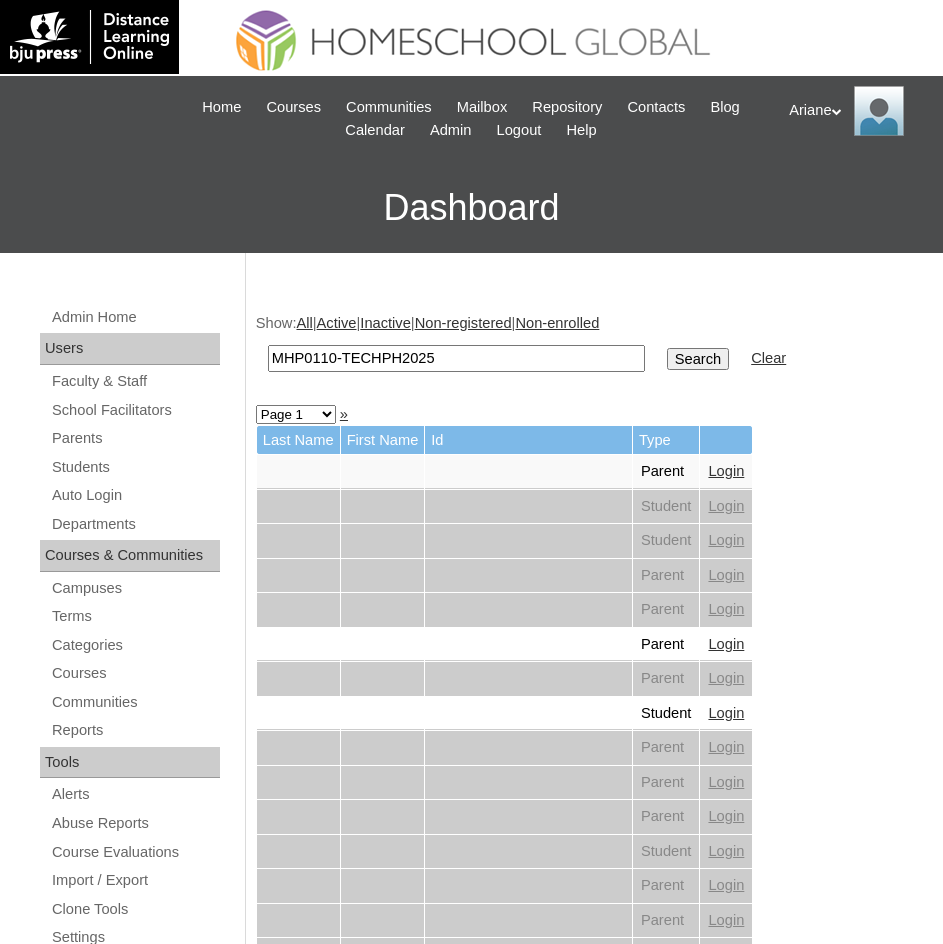 type on "MHP0110-TECHPH2025" 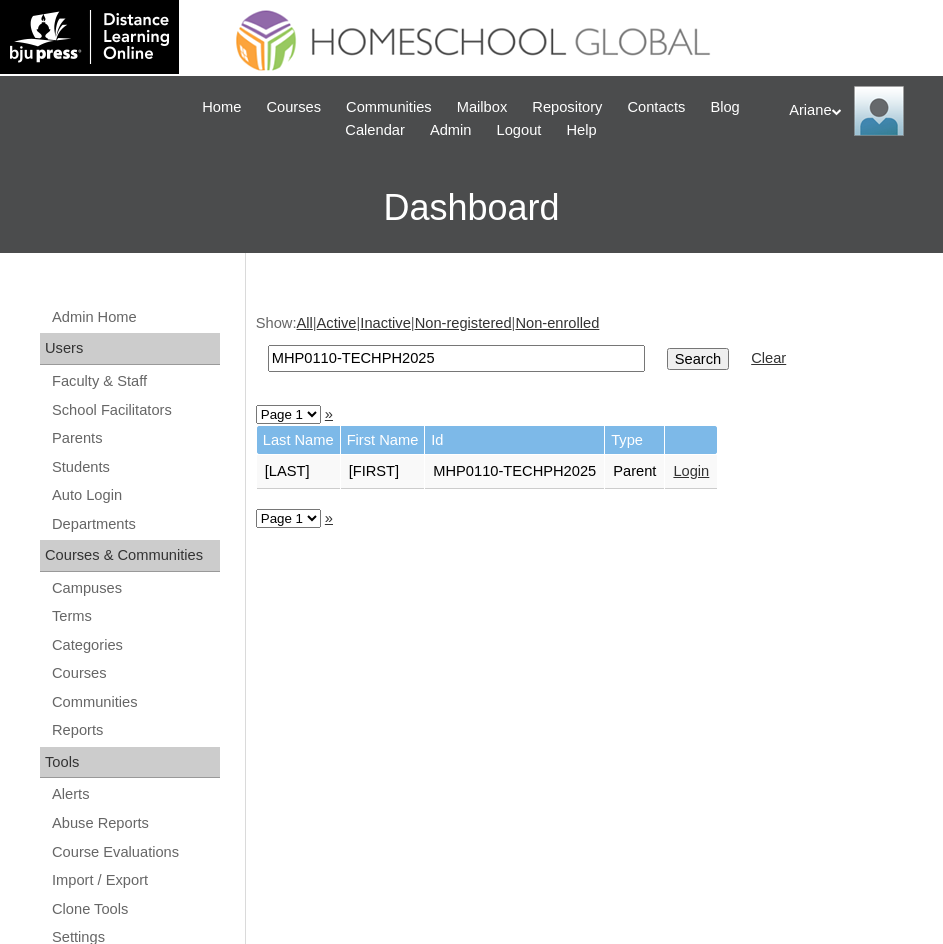 scroll, scrollTop: 0, scrollLeft: 0, axis: both 